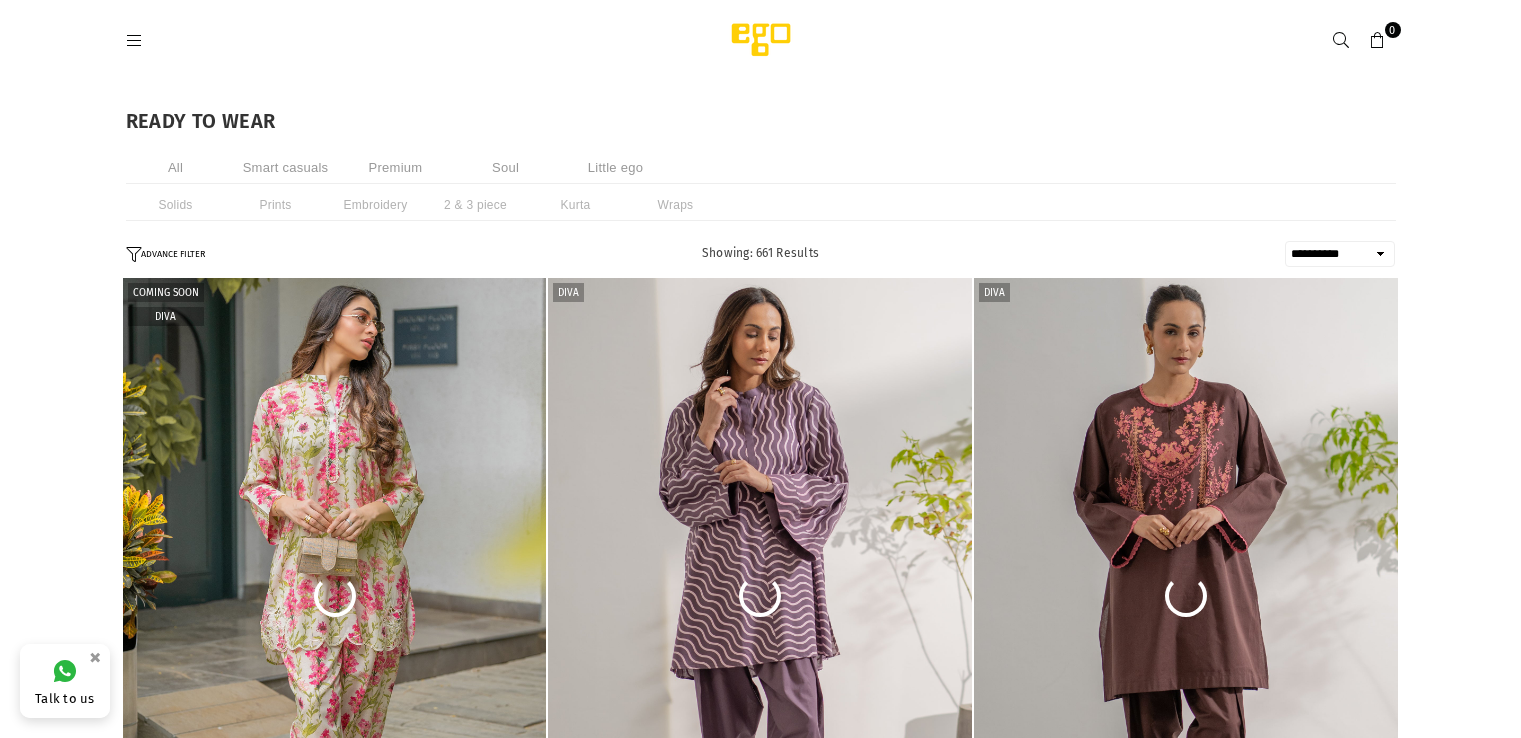 select on "**********" 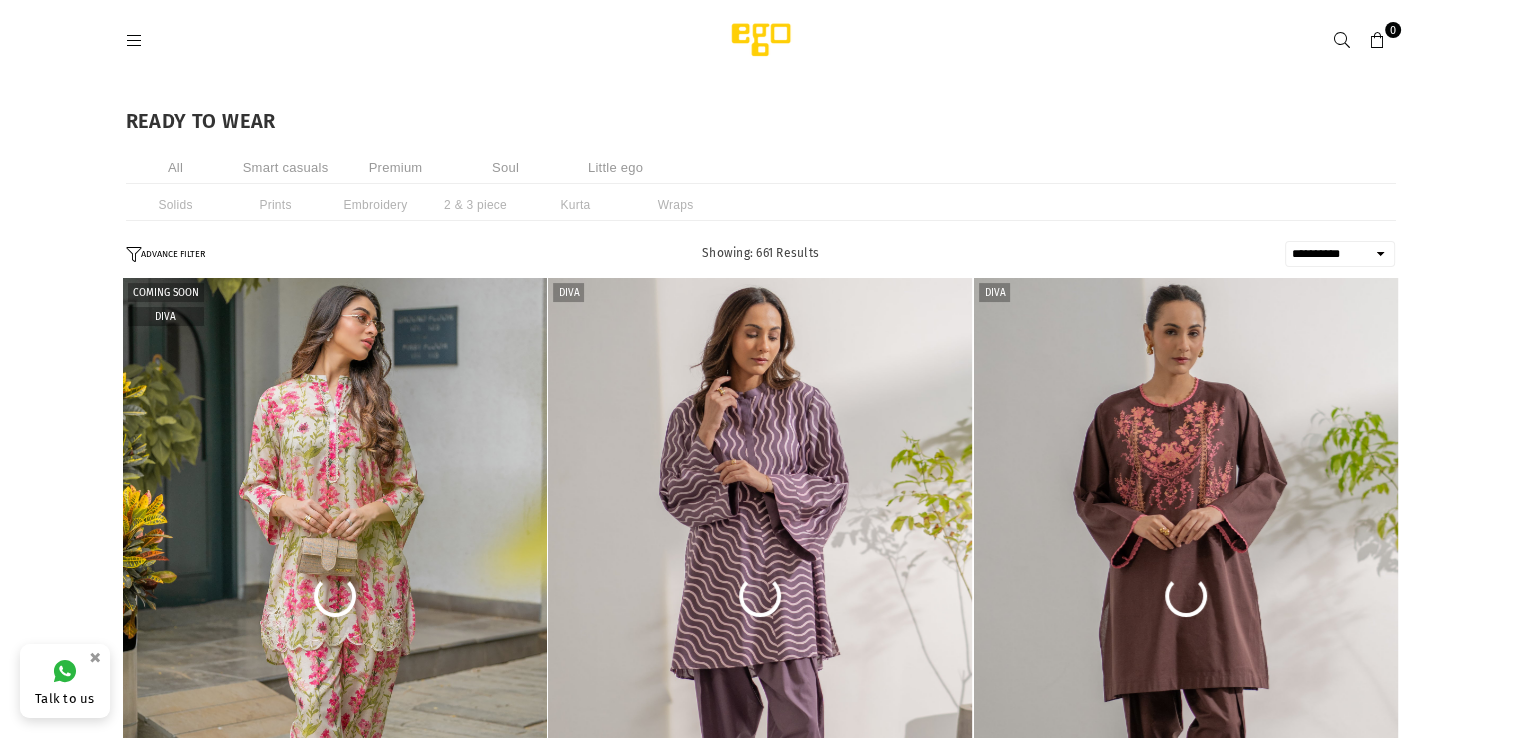 scroll, scrollTop: 0, scrollLeft: 0, axis: both 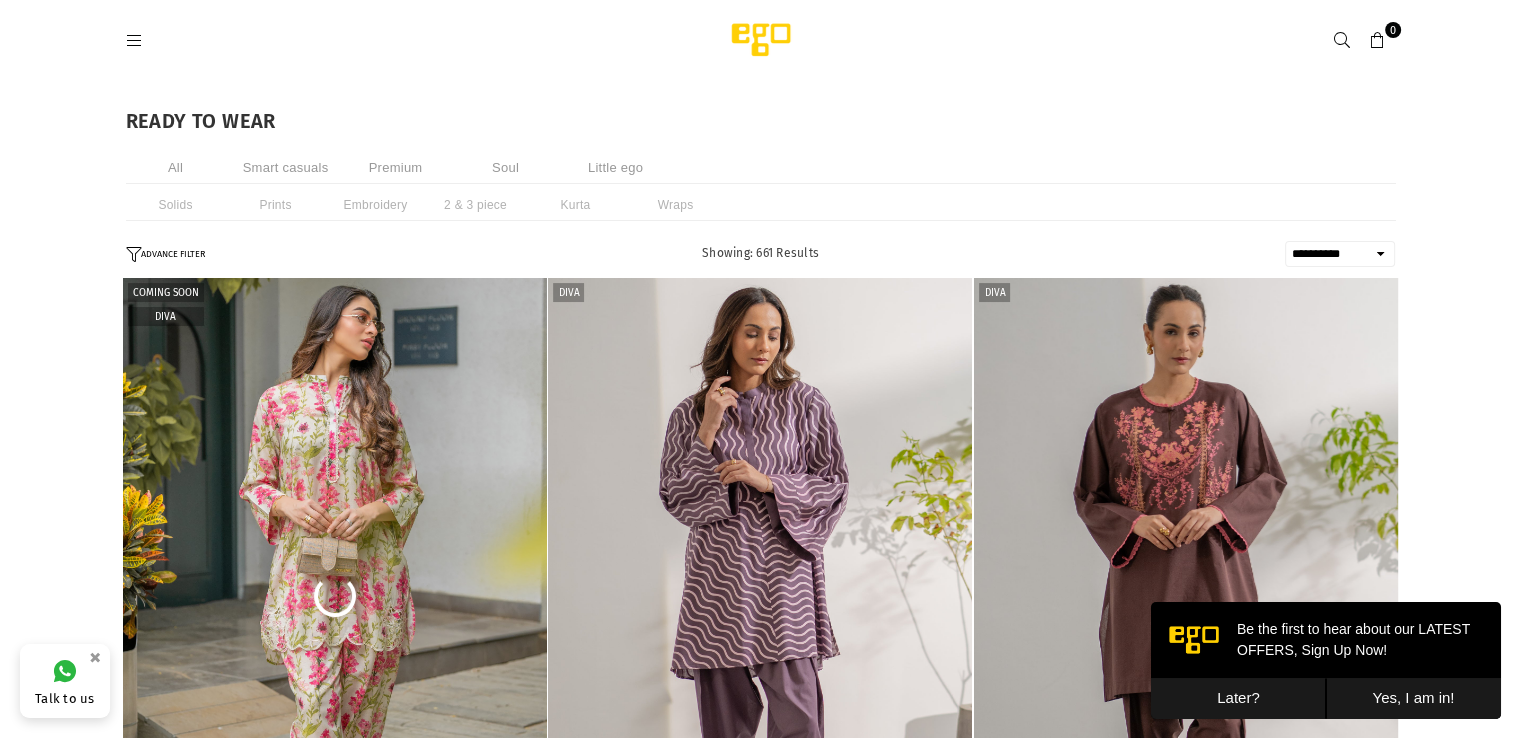 click on "Later?" at bounding box center (1238, 698) 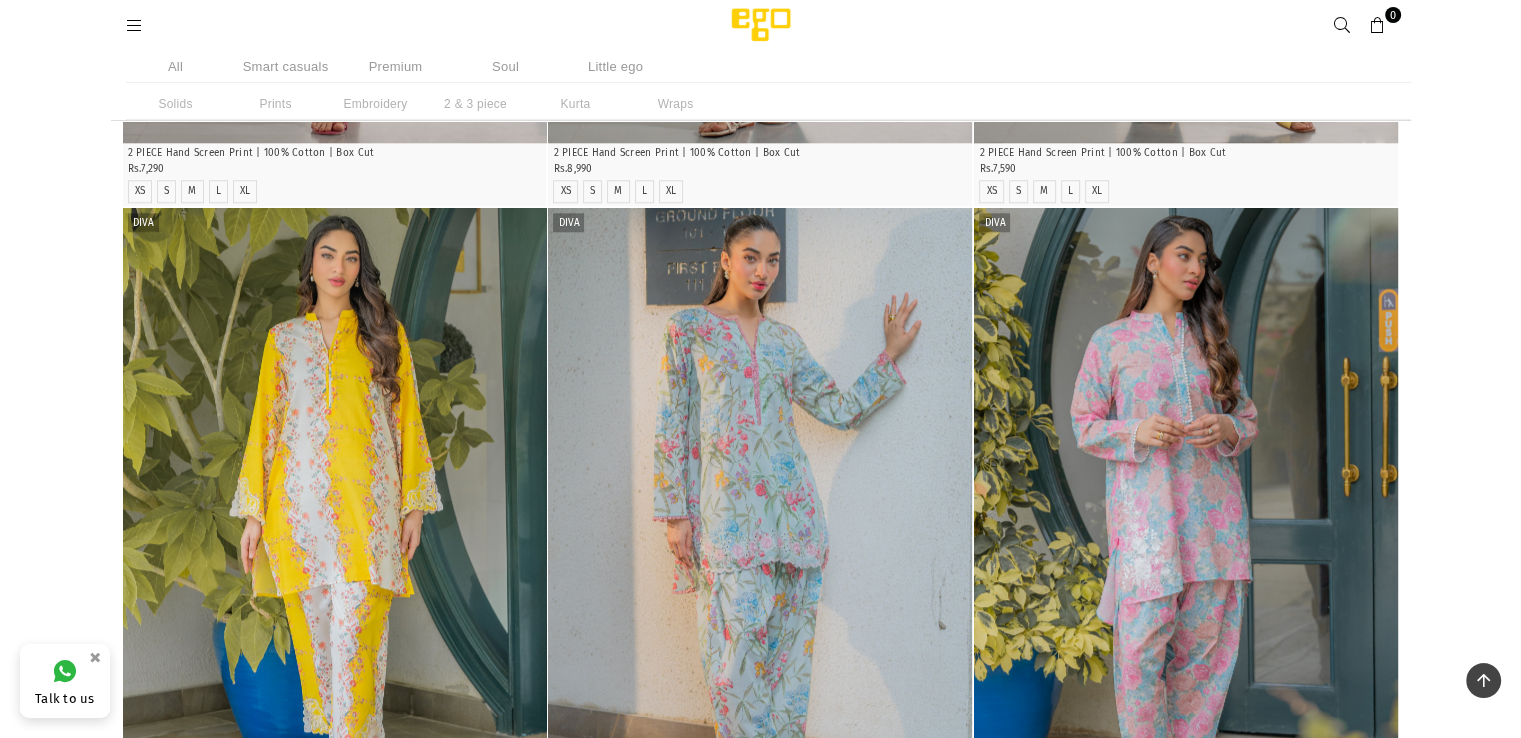scroll, scrollTop: 2208, scrollLeft: 0, axis: vertical 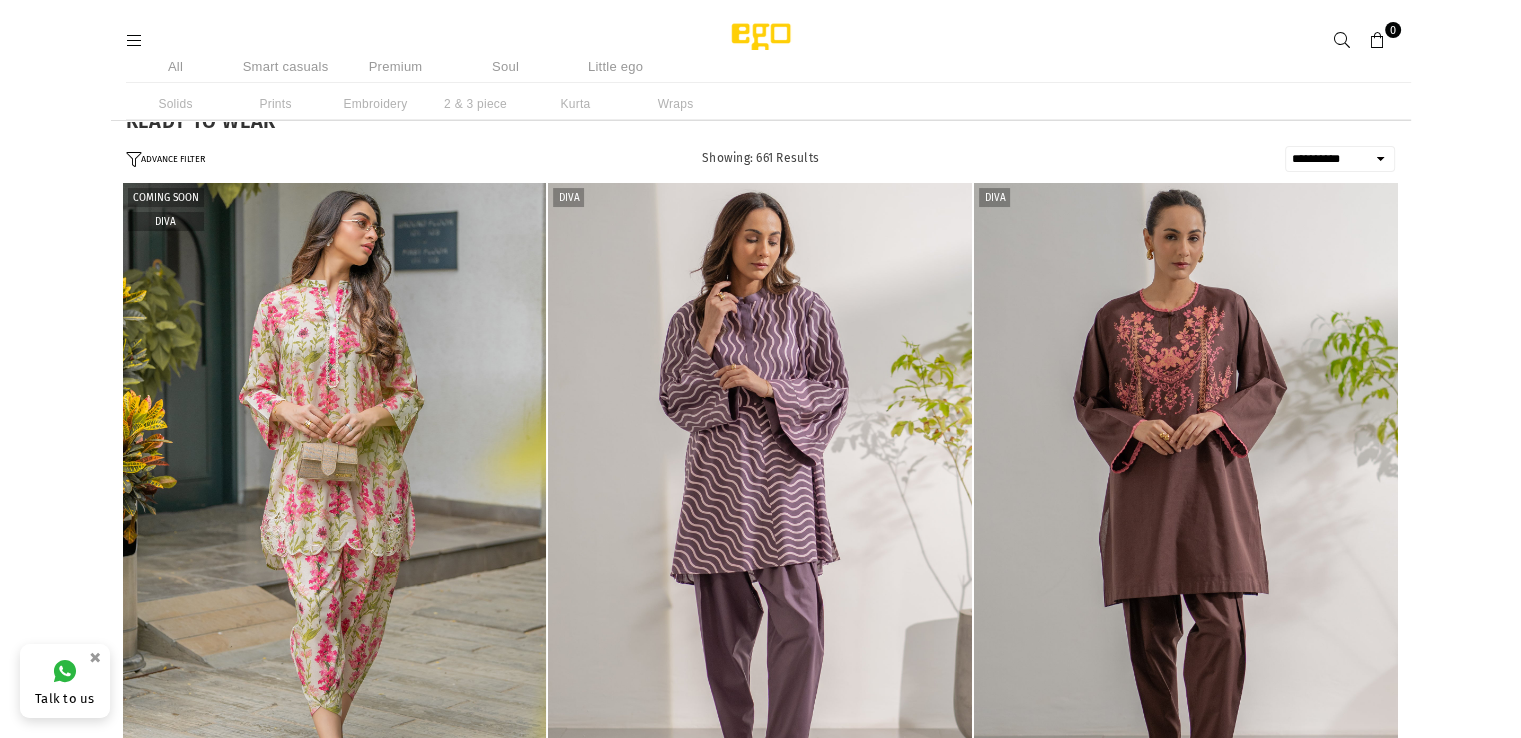 click at bounding box center [135, 41] 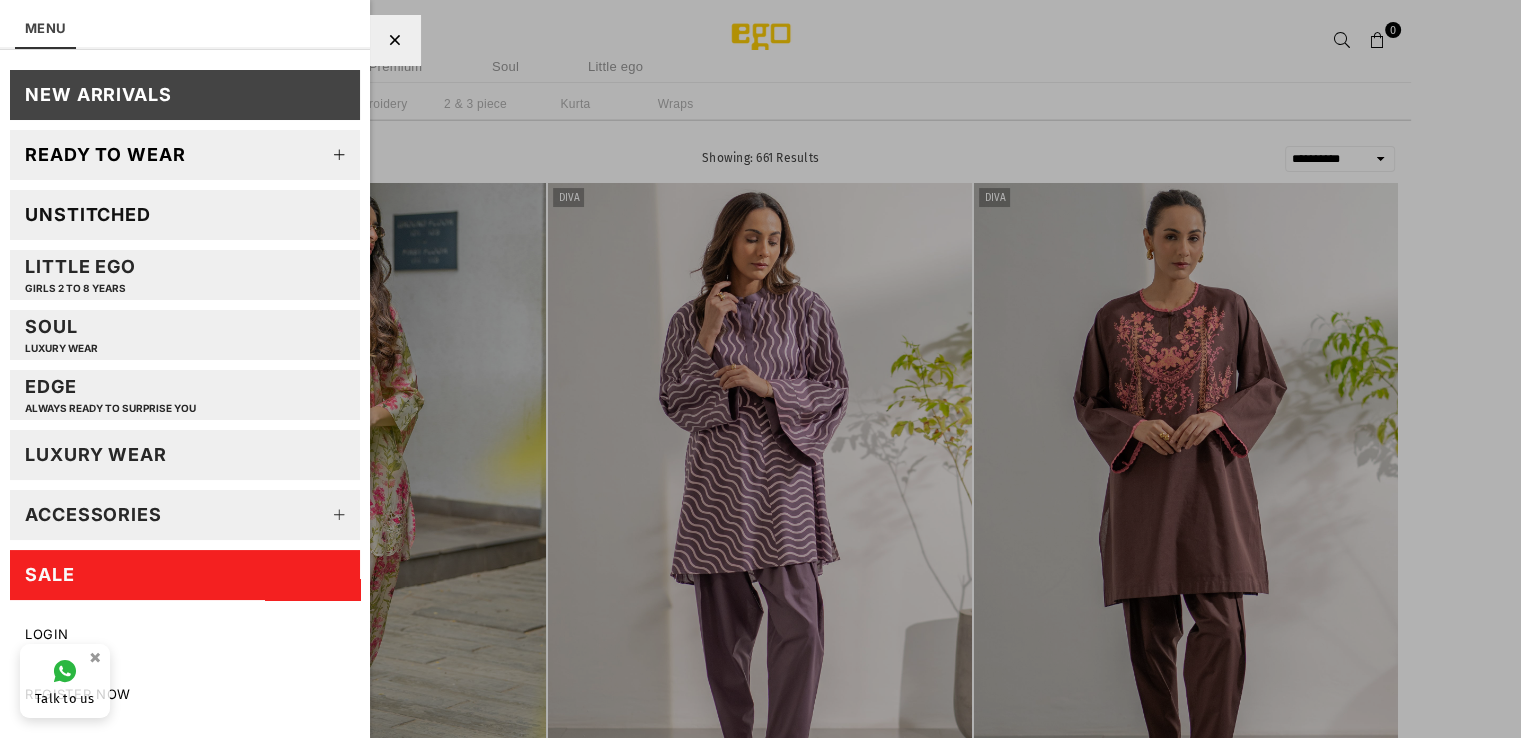 click at bounding box center (760, 369) 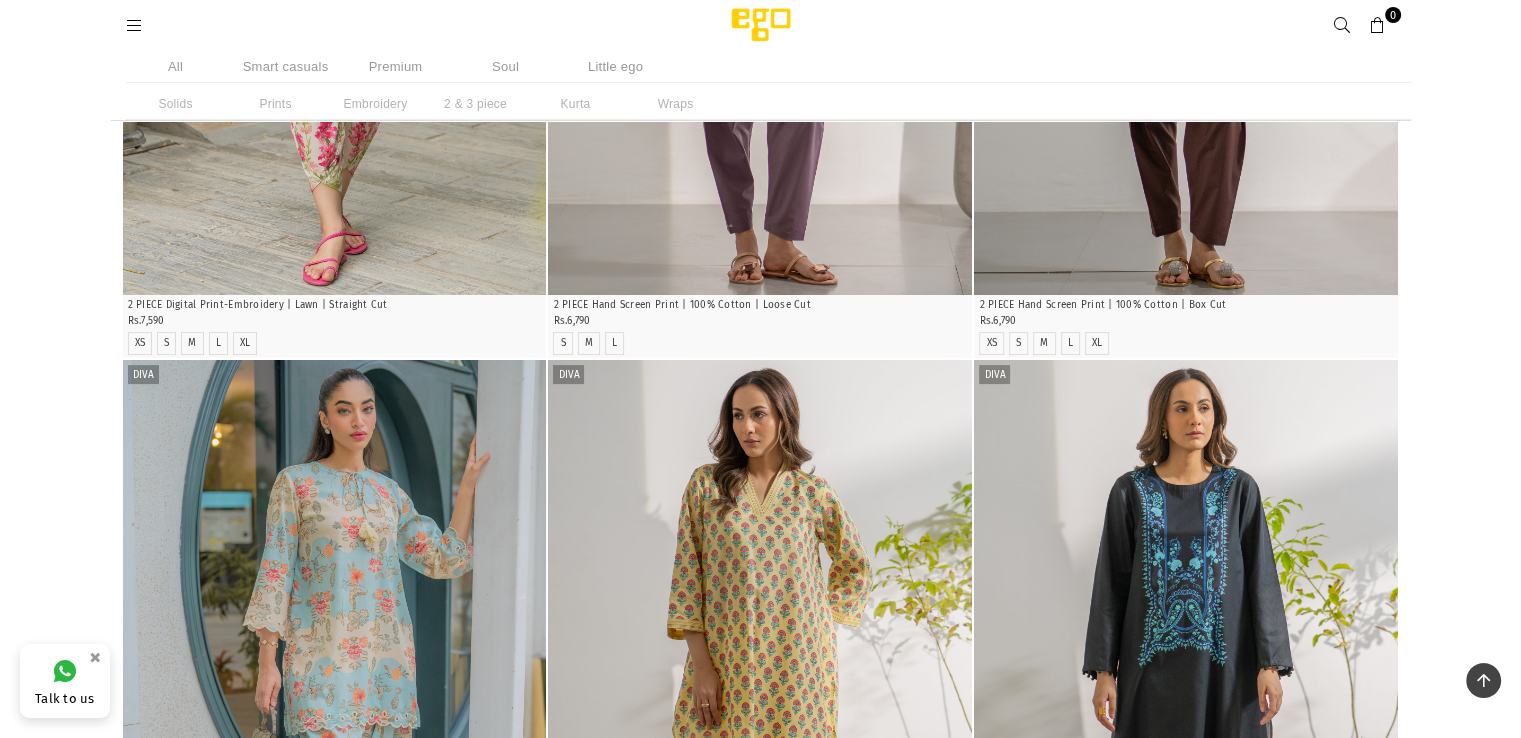 scroll, scrollTop: 0, scrollLeft: 0, axis: both 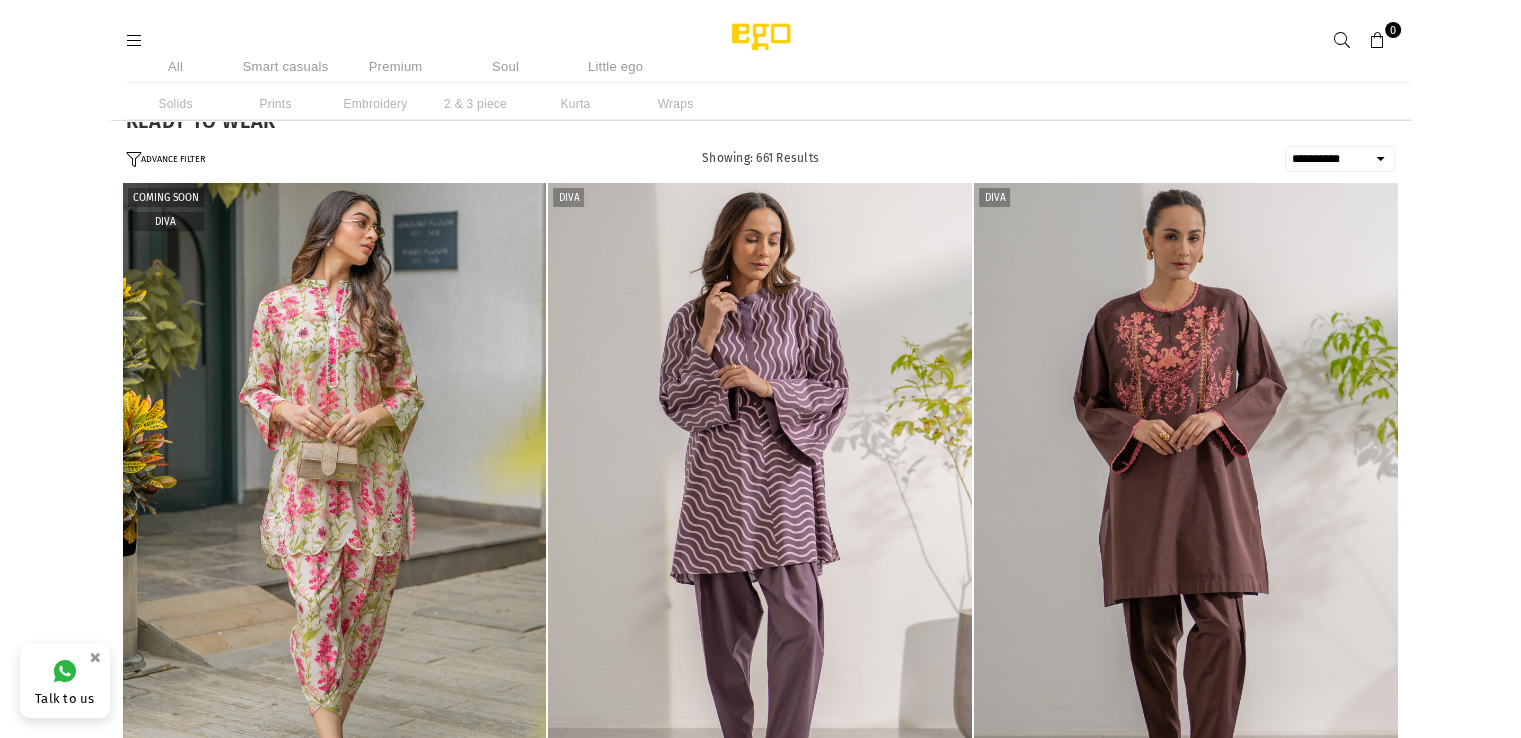 click at bounding box center (401, 40) 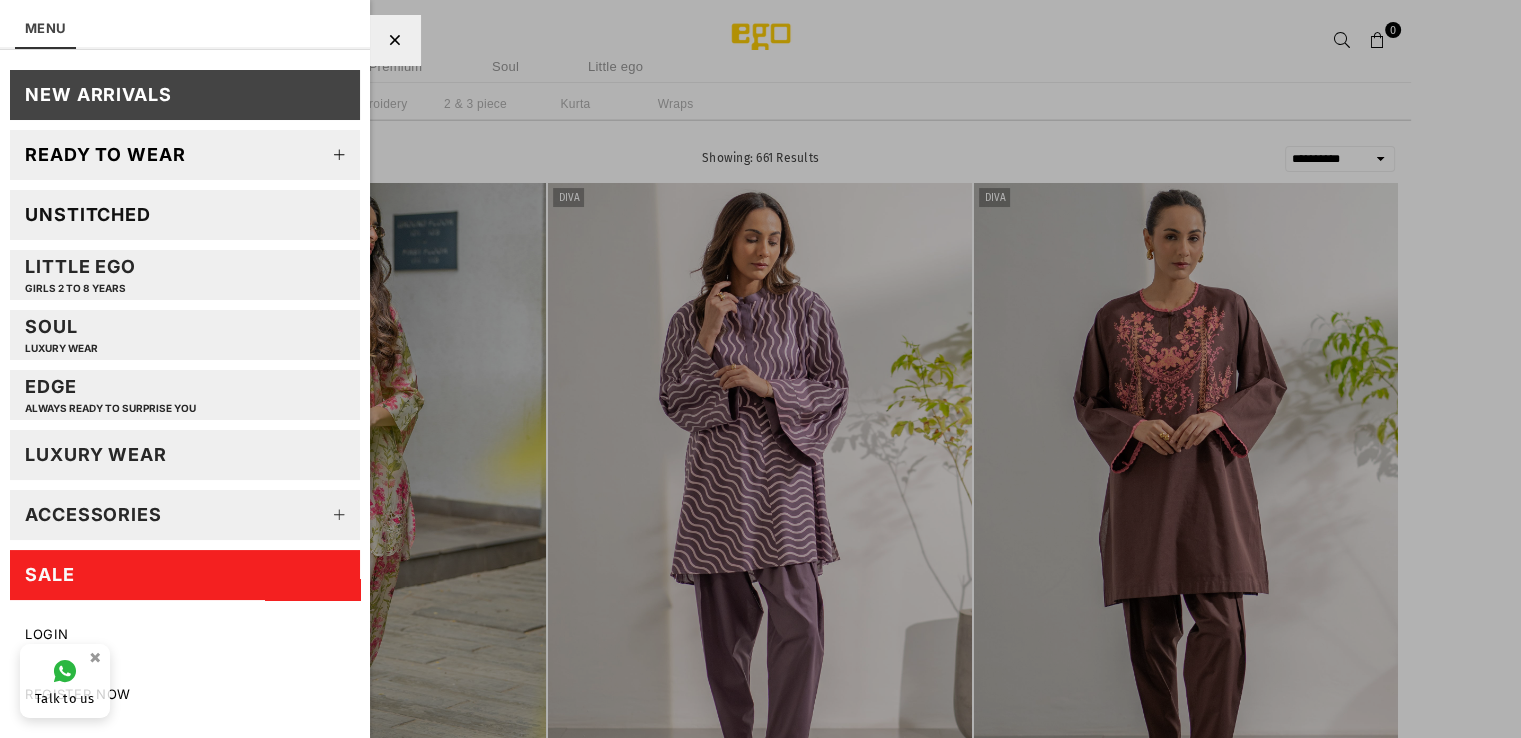 click at bounding box center (340, 155) 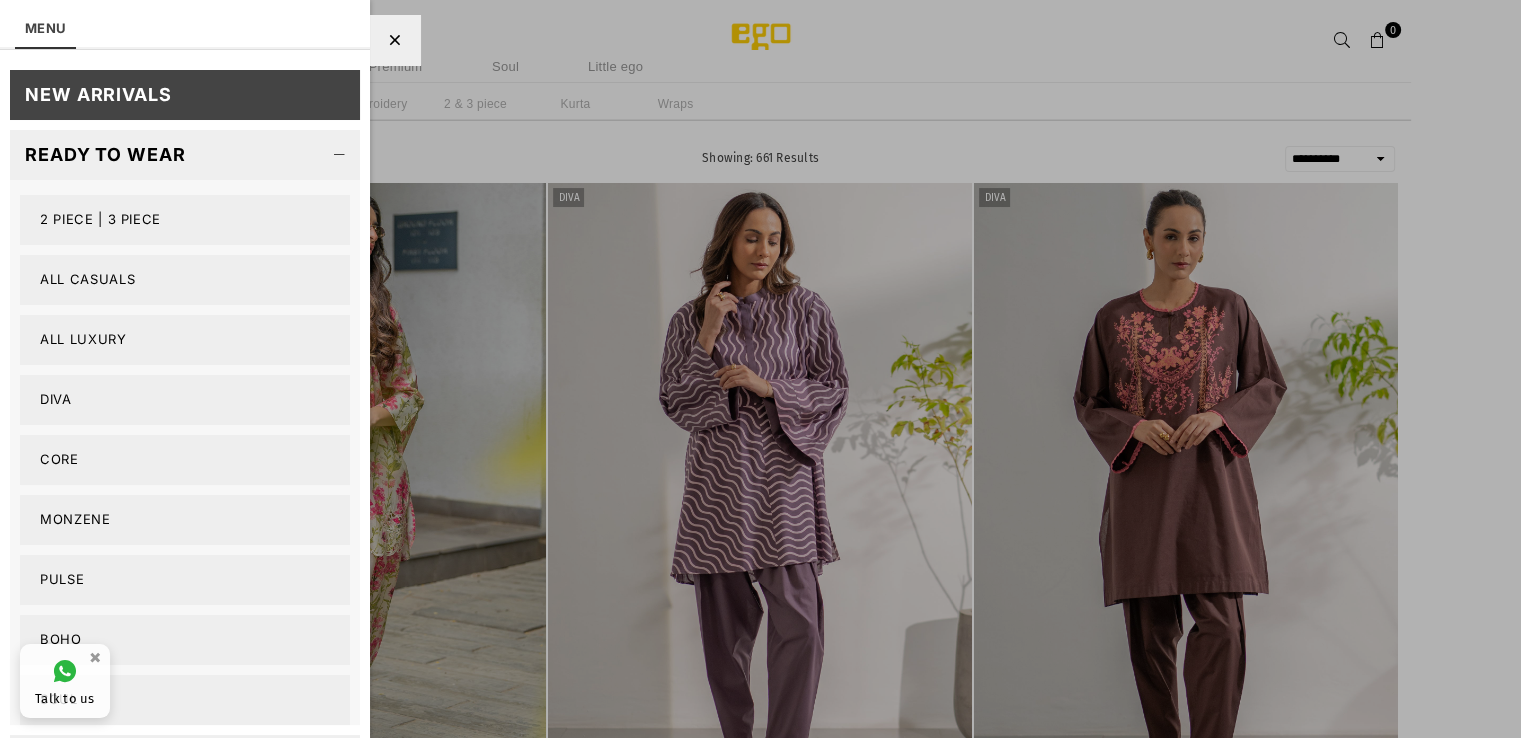click on "2 PIECE | 3 PIECE" at bounding box center [185, 220] 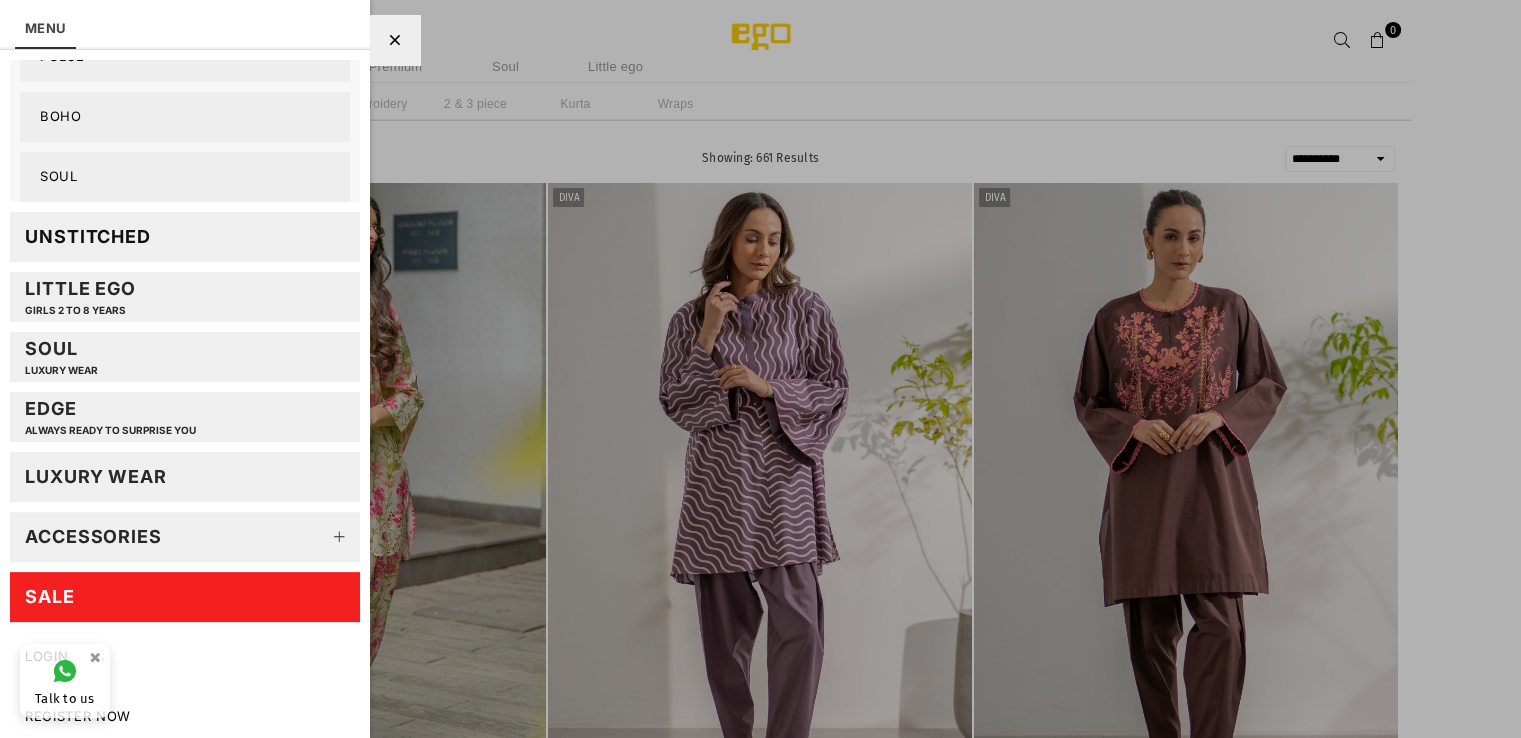 scroll, scrollTop: 0, scrollLeft: 0, axis: both 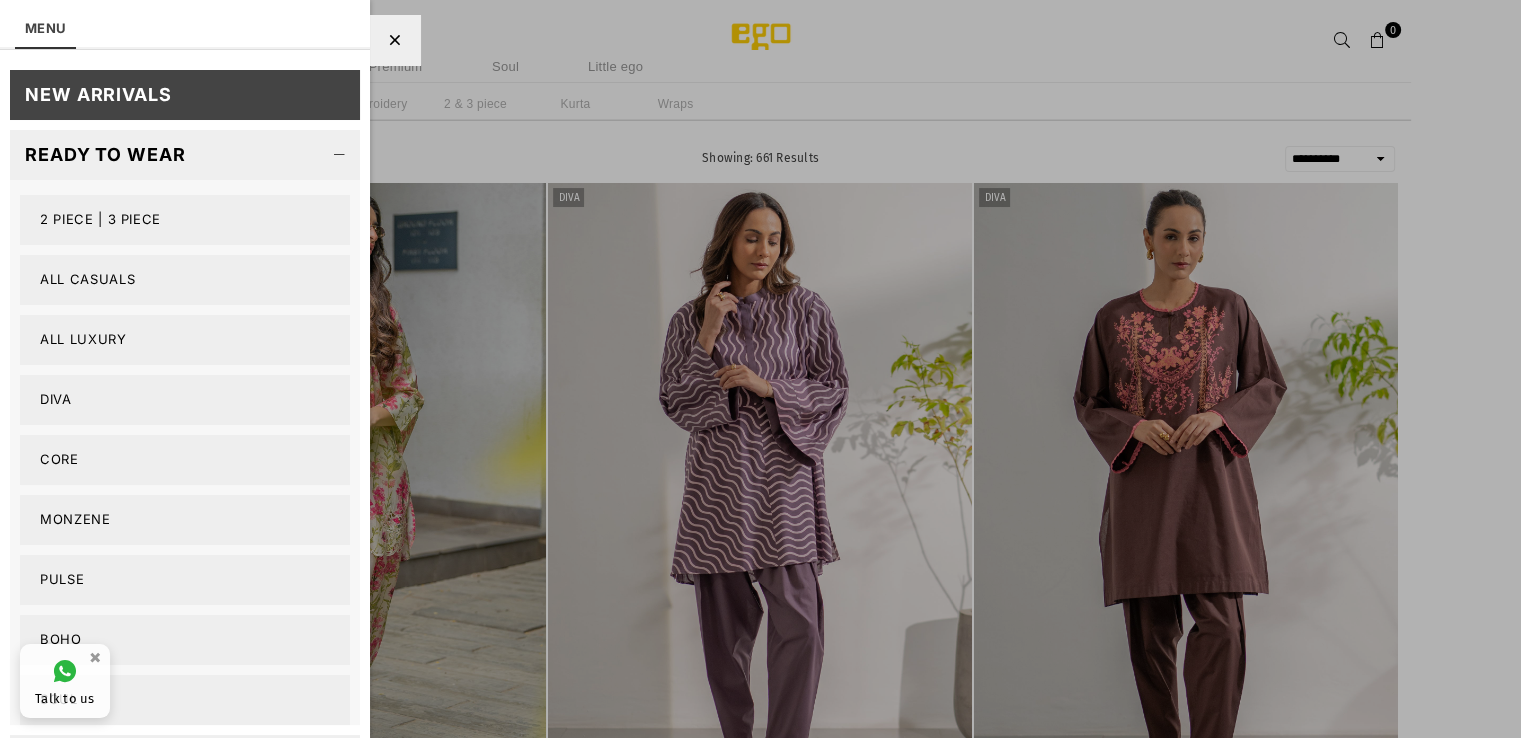 click on "2 PIECE | 3 PIECE" at bounding box center [185, 220] 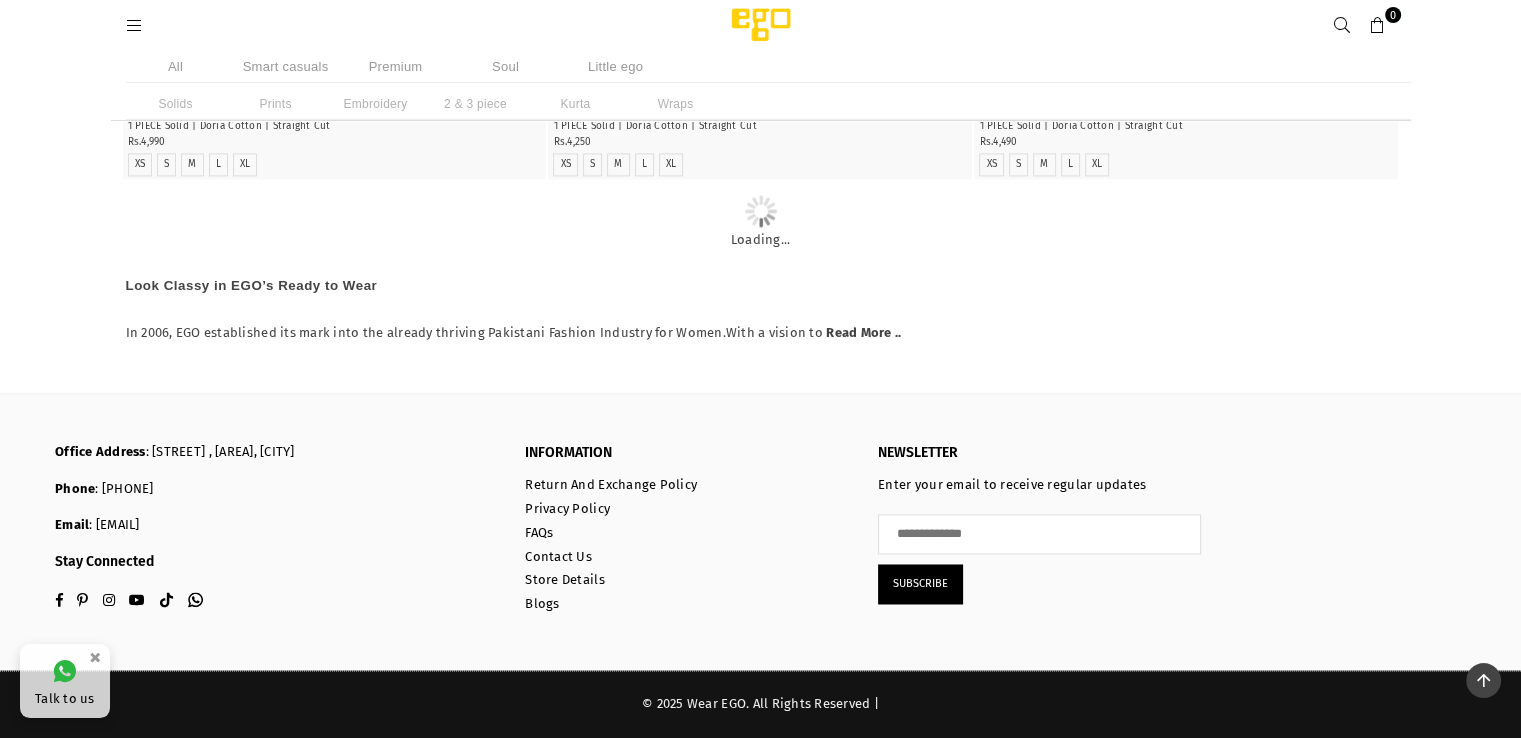 scroll, scrollTop: 4881, scrollLeft: 0, axis: vertical 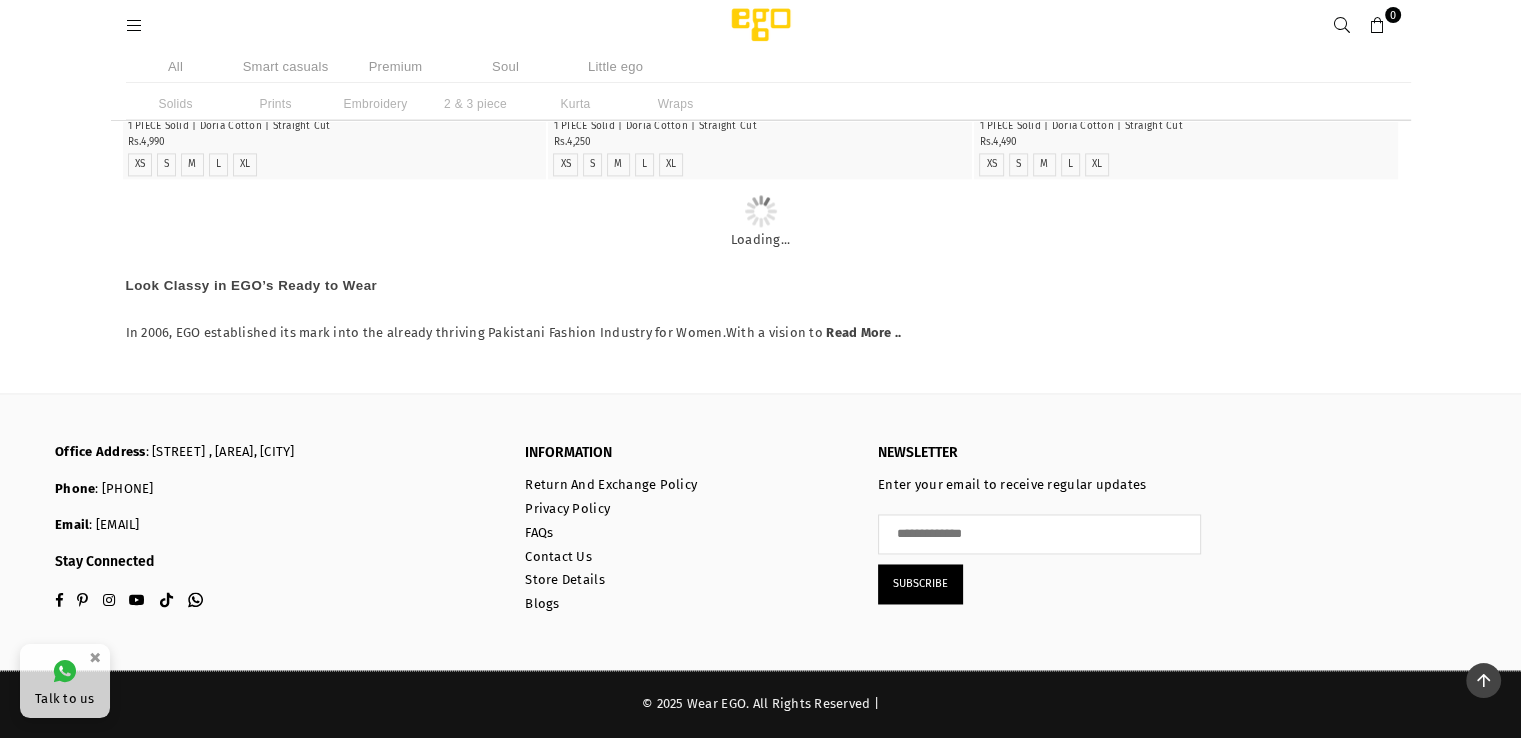 click on "2 & 3 piece" at bounding box center [476, 104] 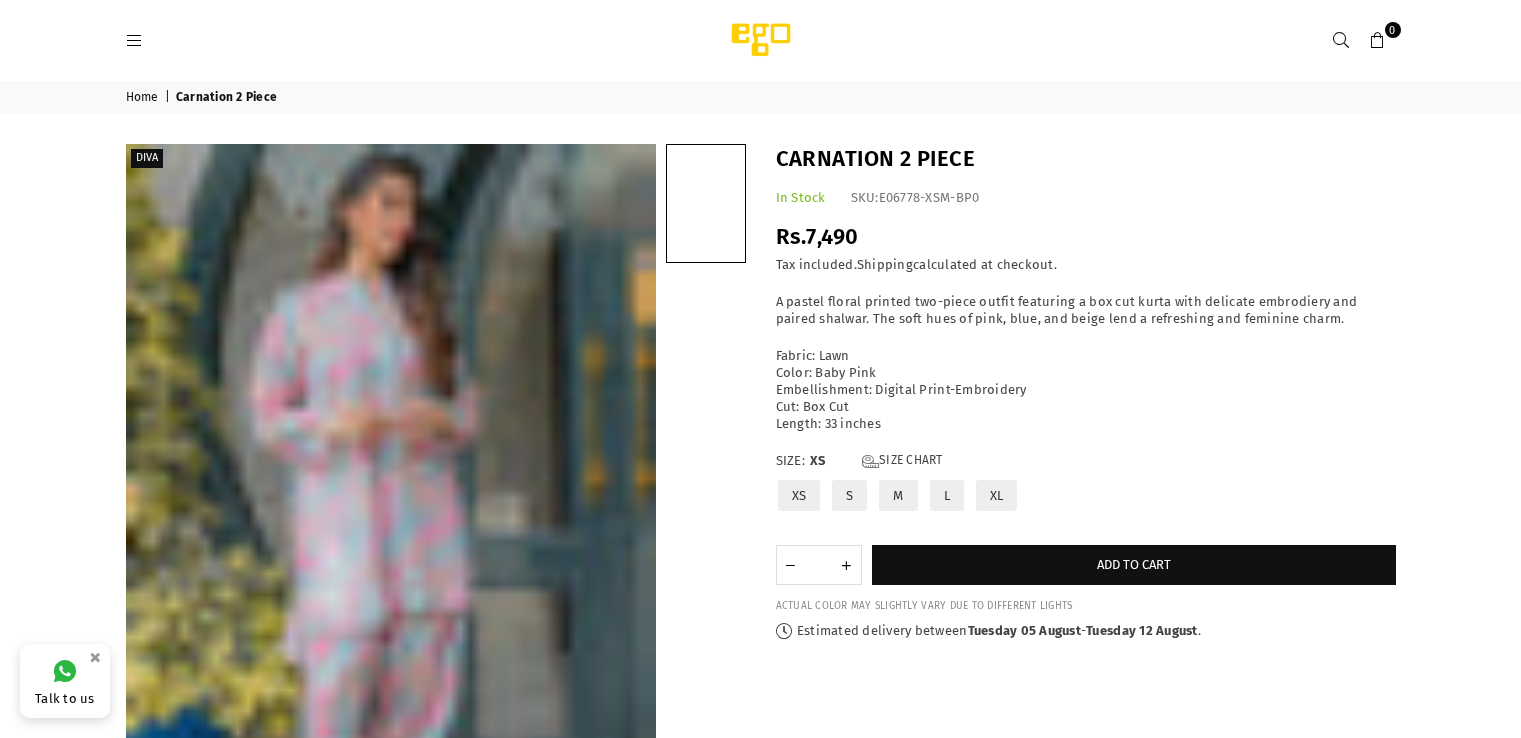 scroll, scrollTop: 0, scrollLeft: 0, axis: both 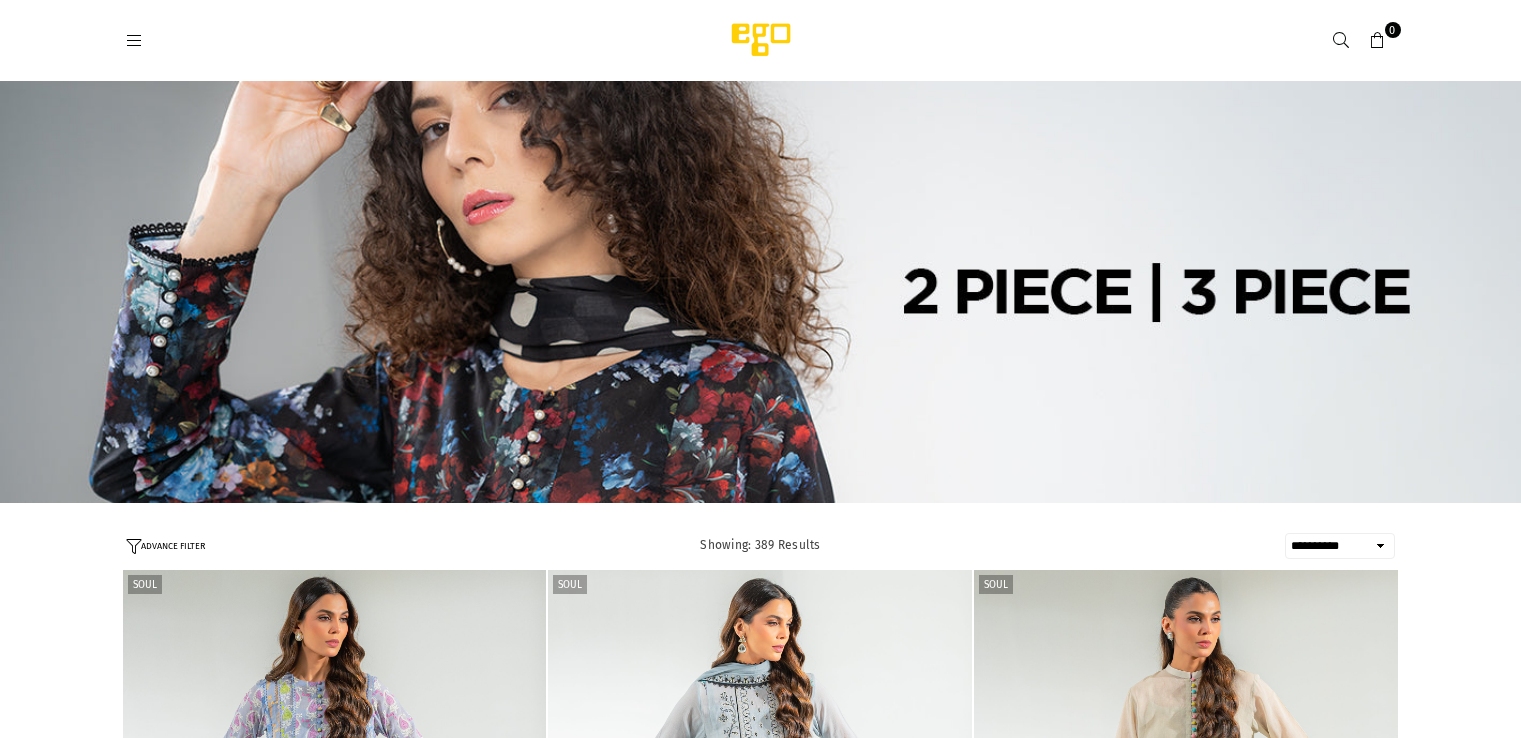 select on "**********" 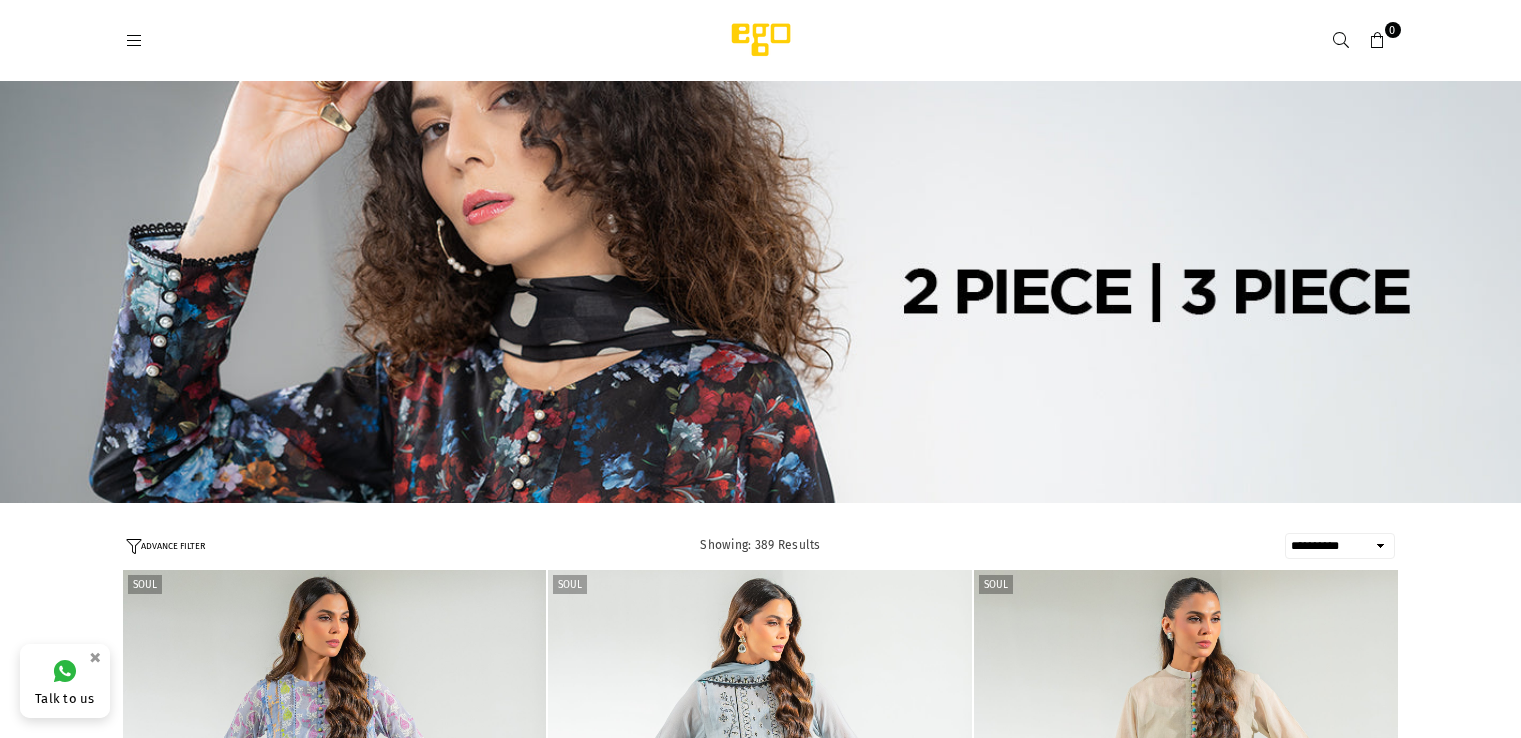 scroll, scrollTop: 0, scrollLeft: 0, axis: both 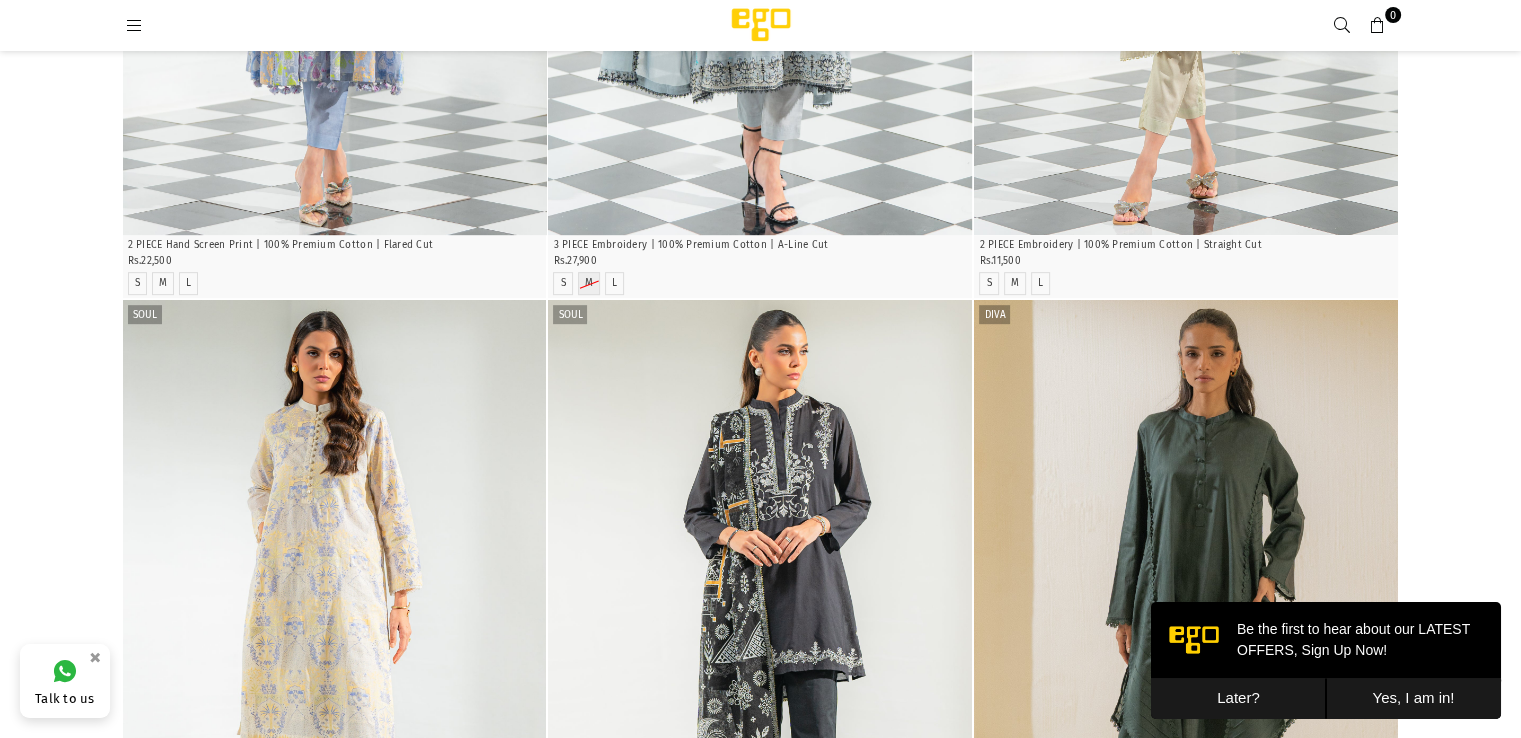 click on "Later?" at bounding box center (1238, 698) 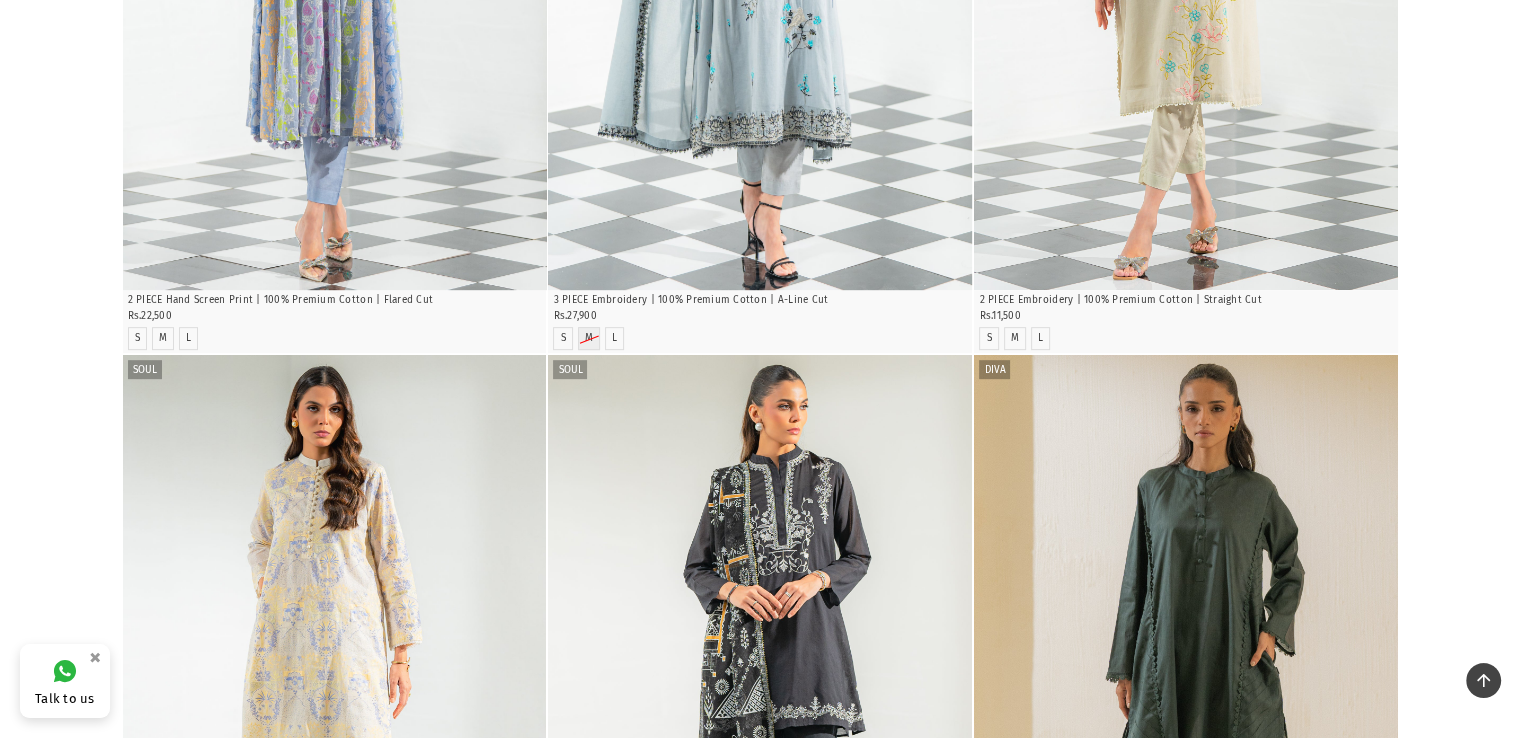 scroll, scrollTop: 0, scrollLeft: 0, axis: both 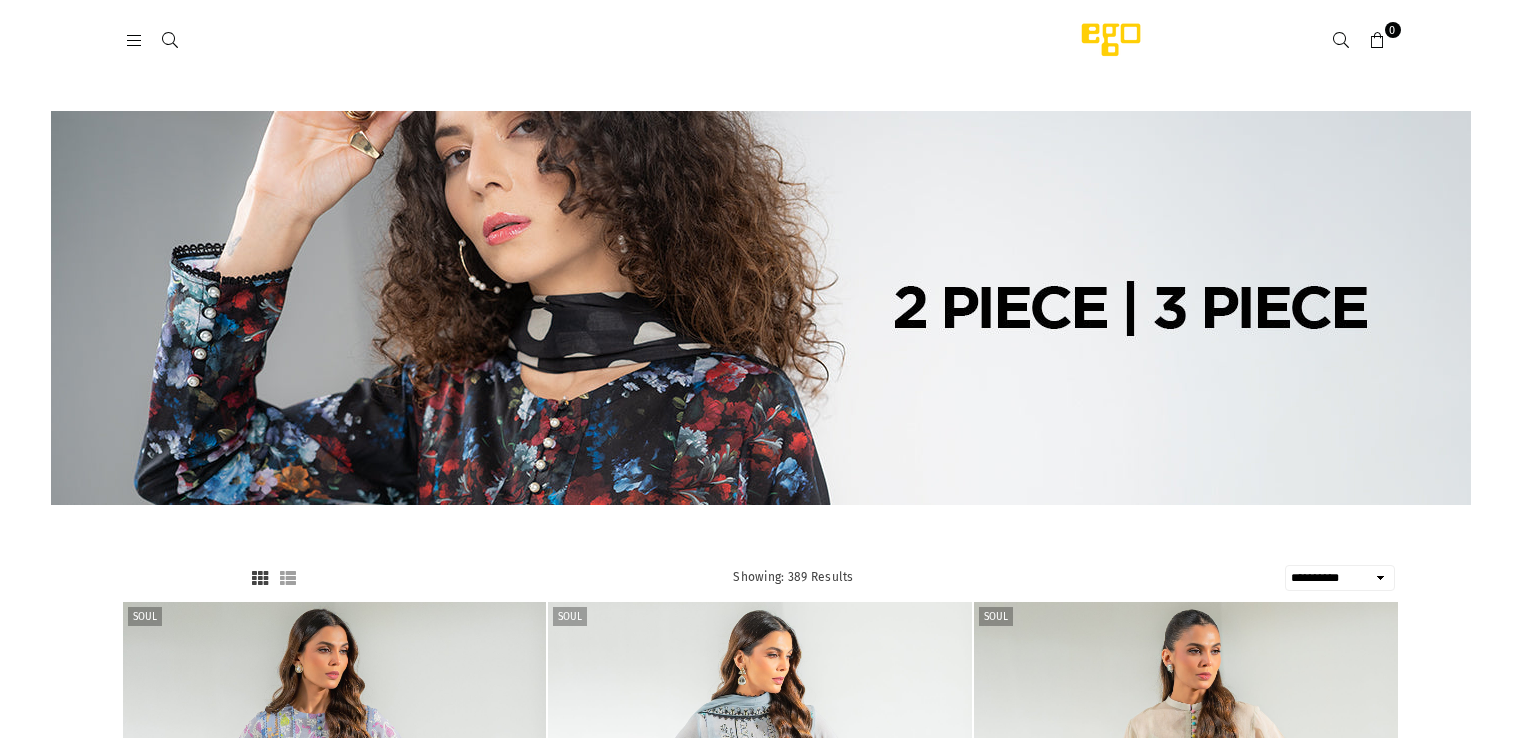select on "**********" 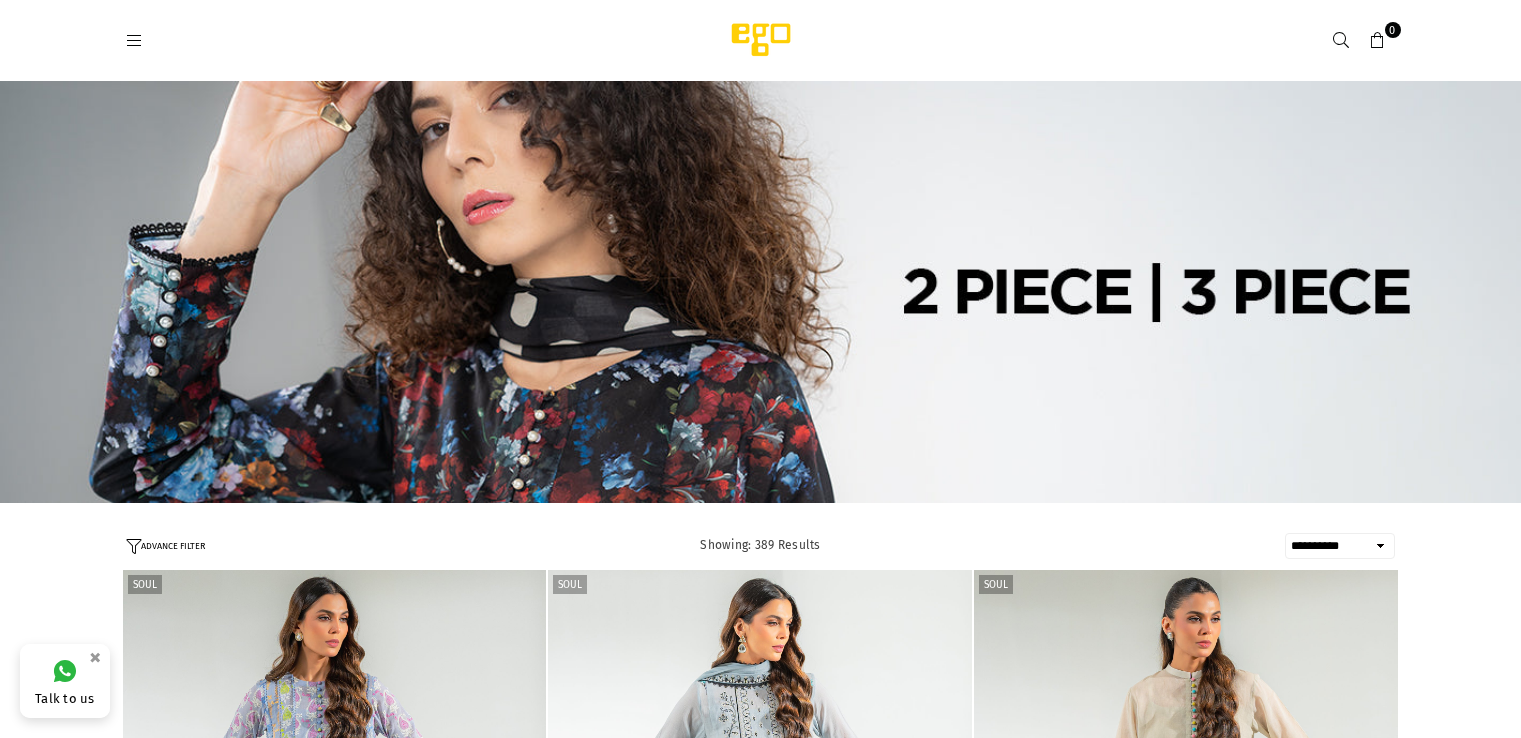 scroll, scrollTop: 0, scrollLeft: 0, axis: both 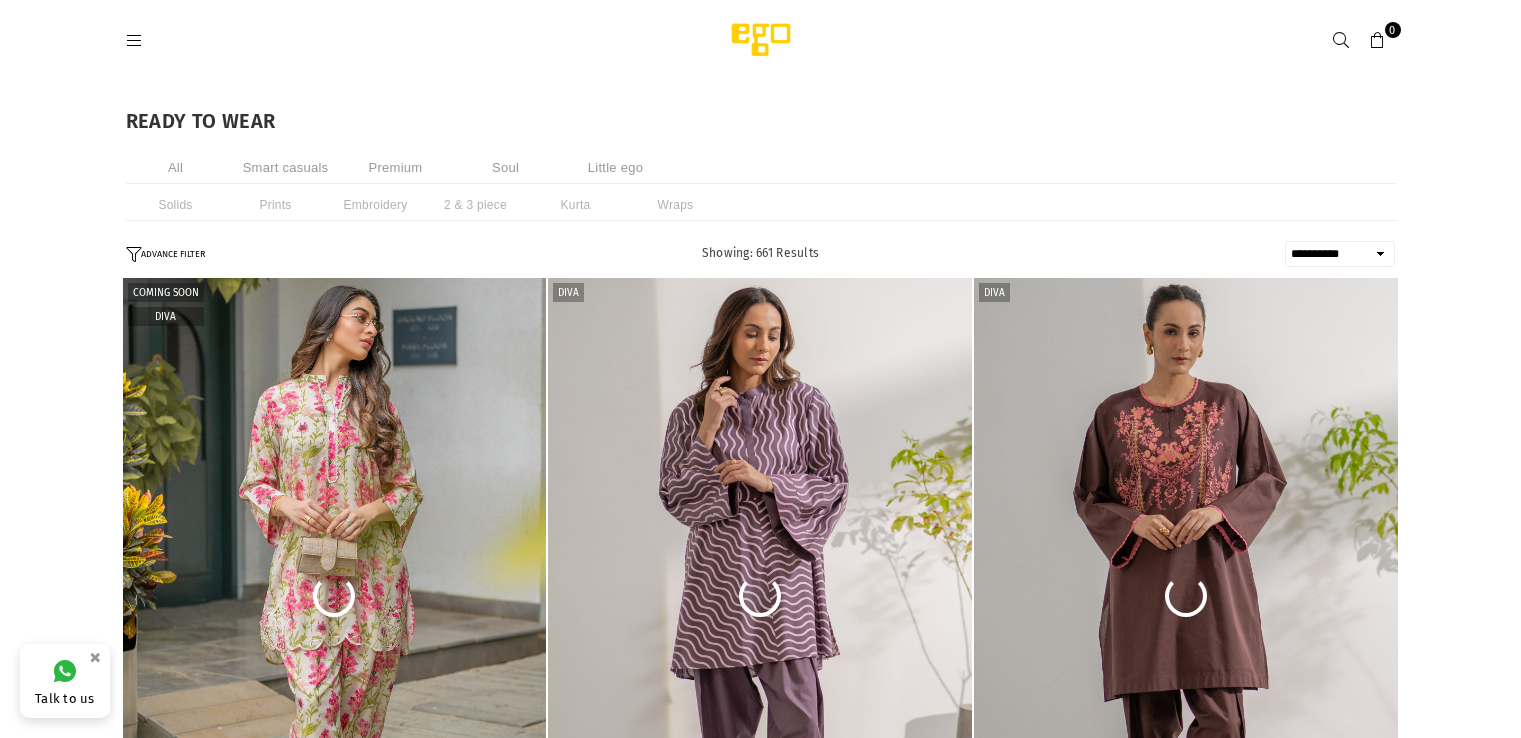 select on "**********" 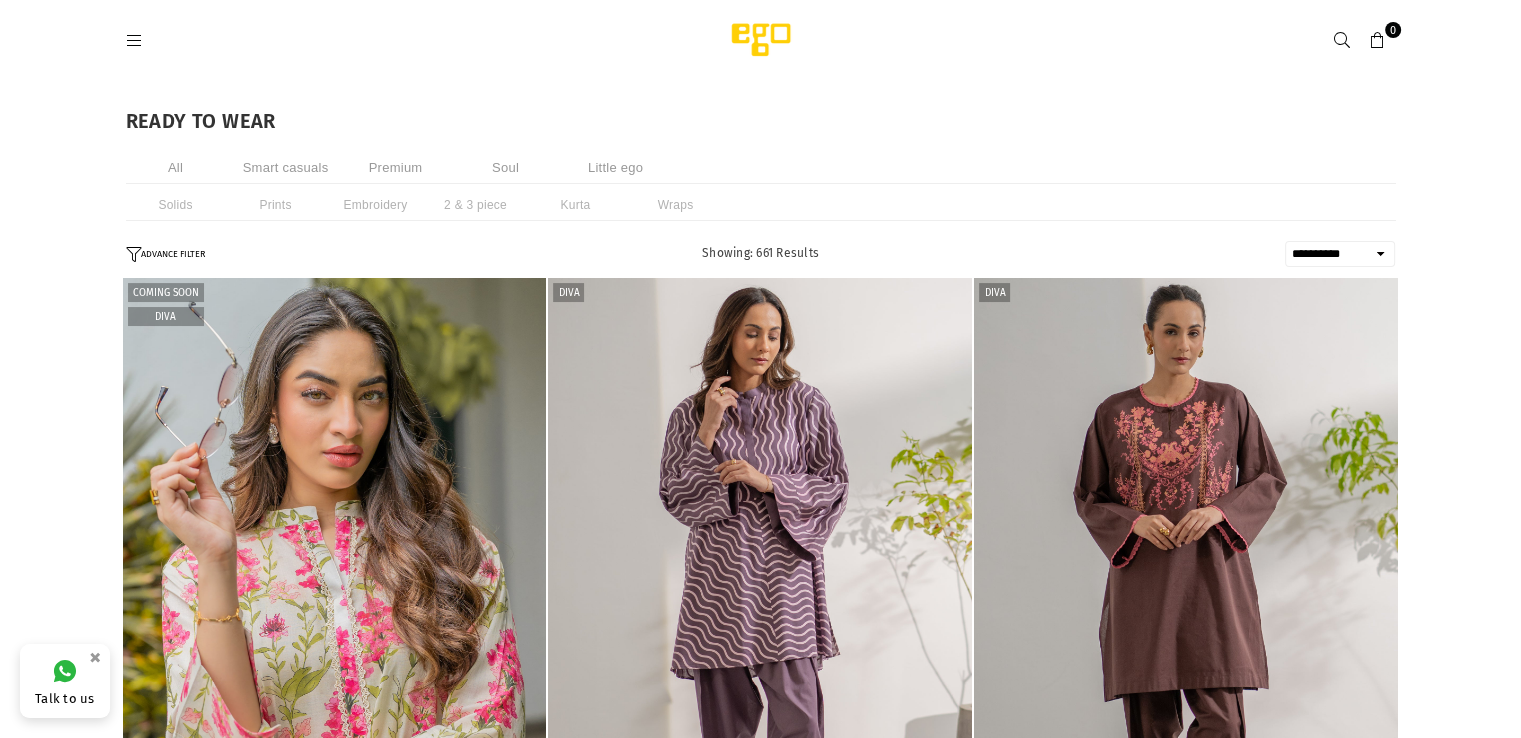 scroll, scrollTop: 0, scrollLeft: 0, axis: both 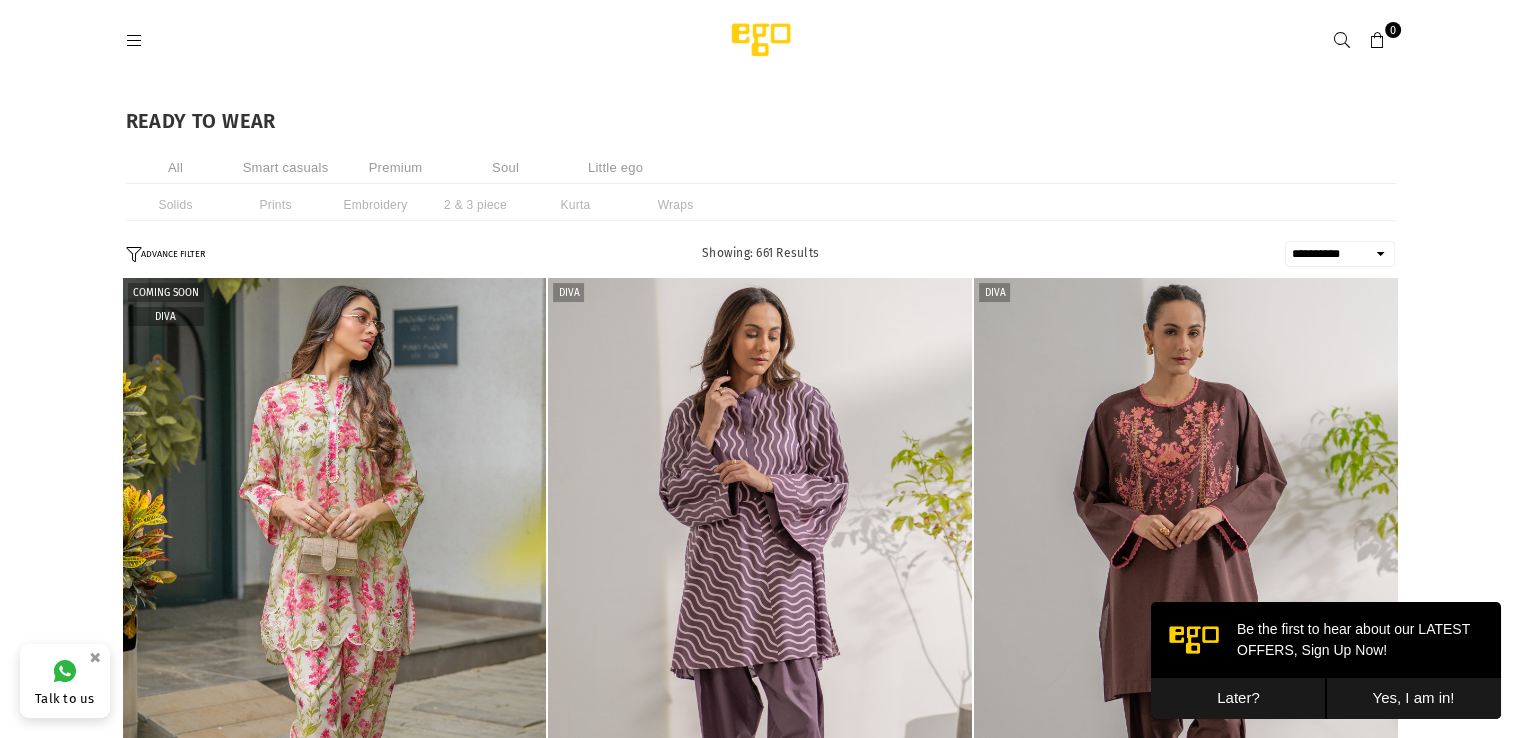 click on "2 & 3 piece" at bounding box center (476, 205) 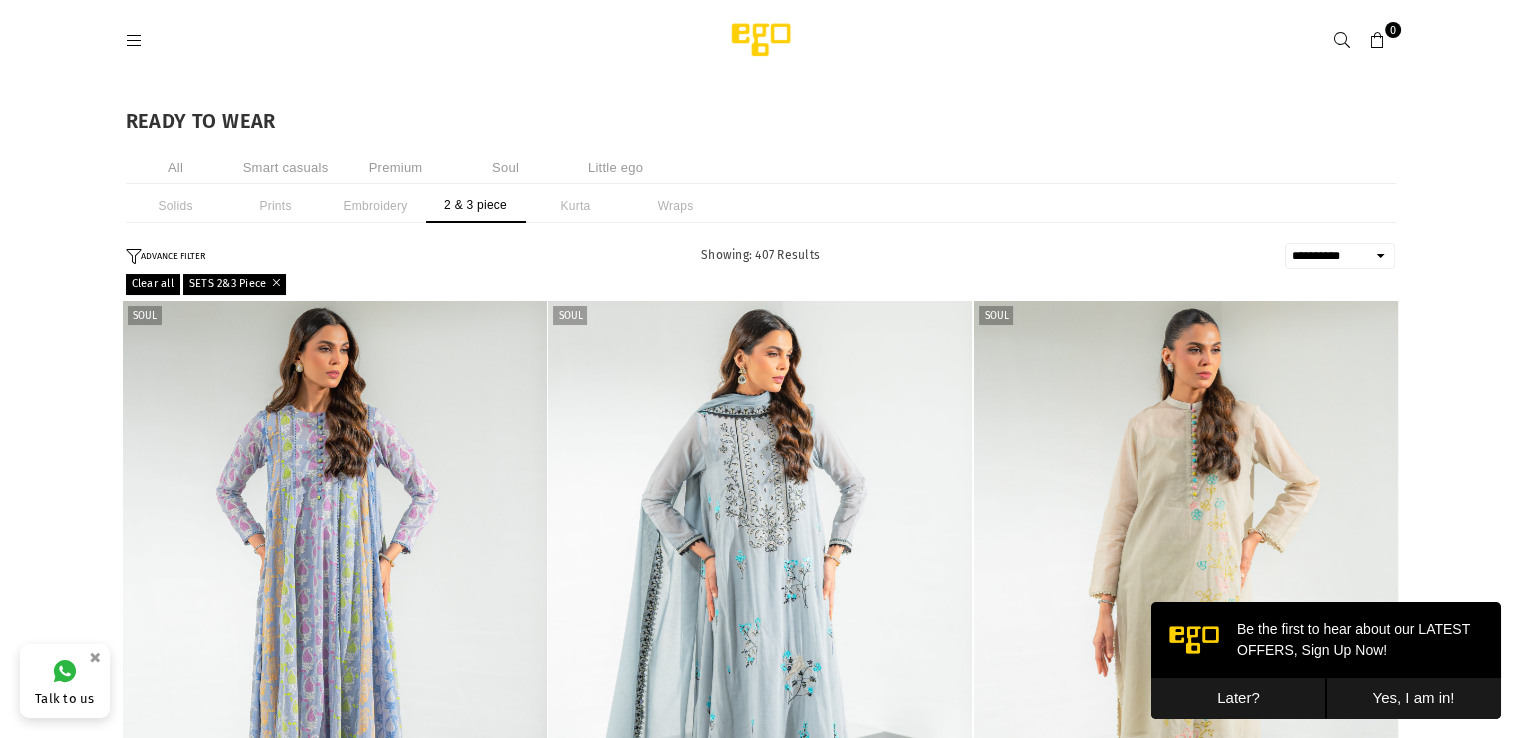 click on "Later?" at bounding box center [1238, 698] 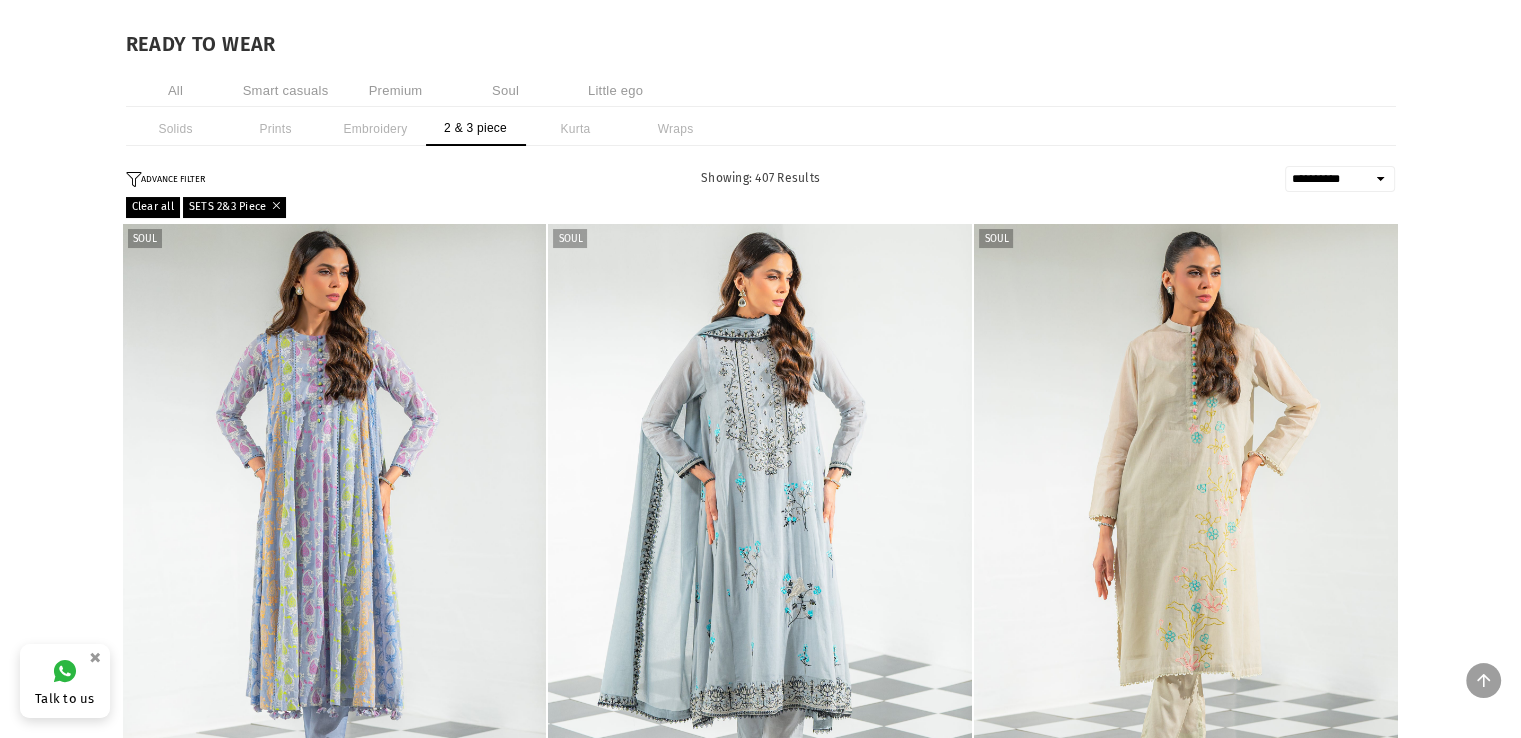 scroll, scrollTop: 0, scrollLeft: 0, axis: both 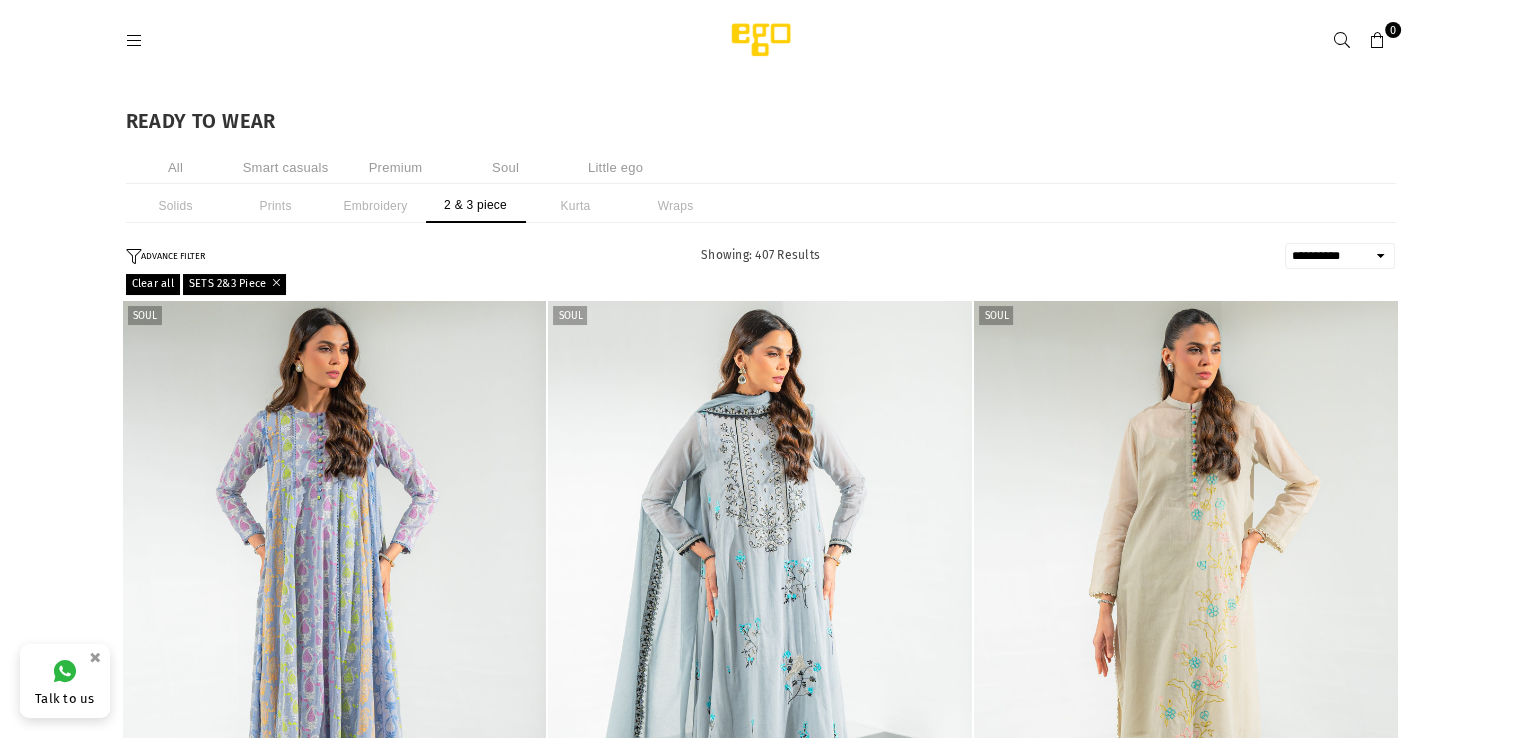 click on "Smart casuals" at bounding box center [286, 167] 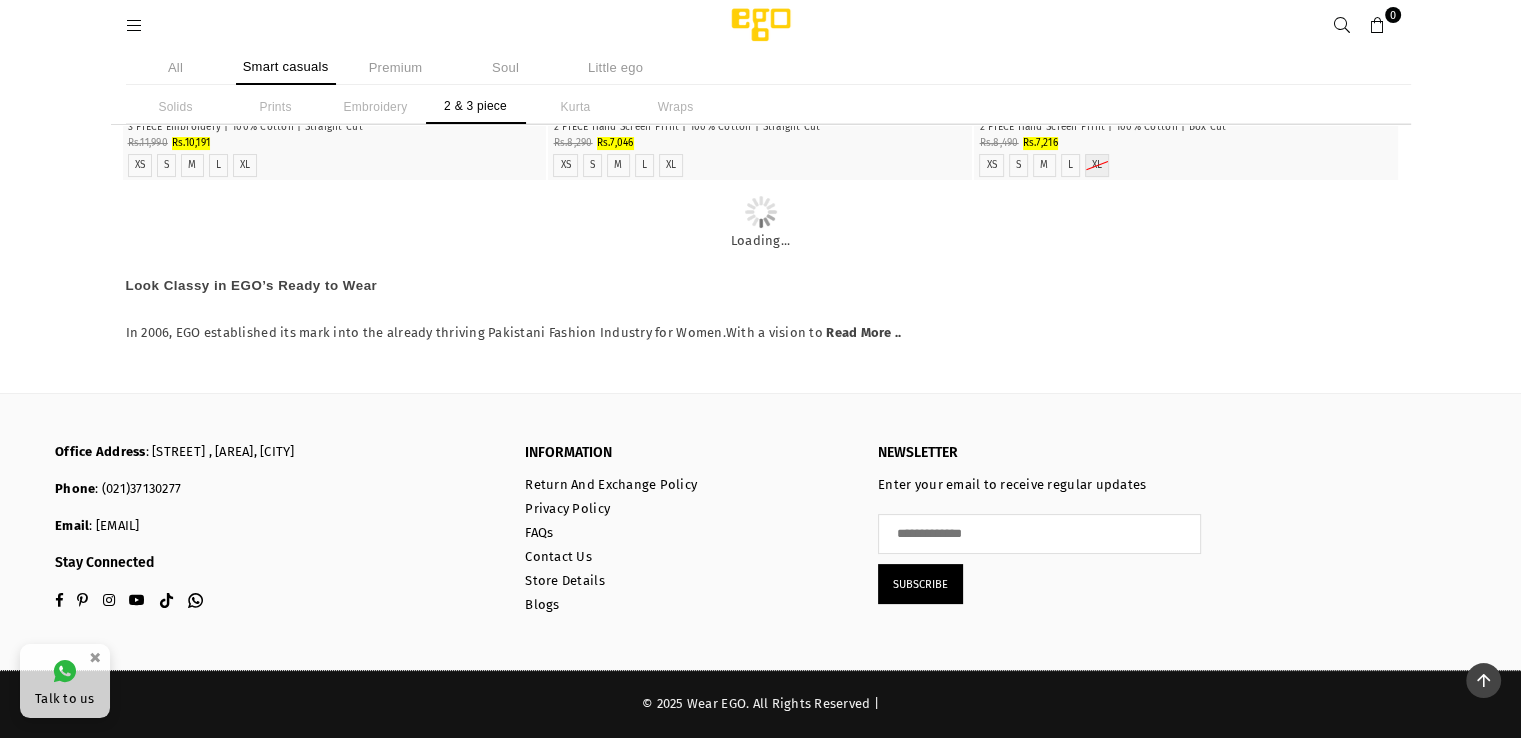 scroll, scrollTop: 962, scrollLeft: 0, axis: vertical 